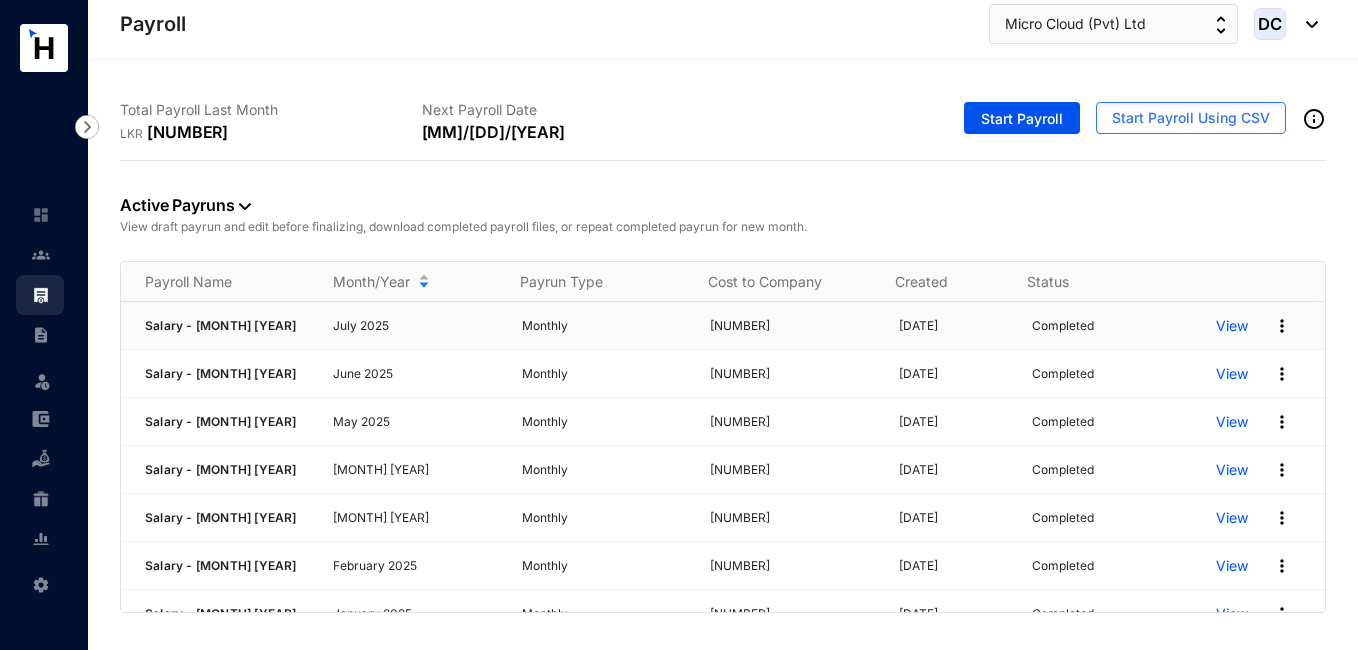 scroll, scrollTop: 0, scrollLeft: 0, axis: both 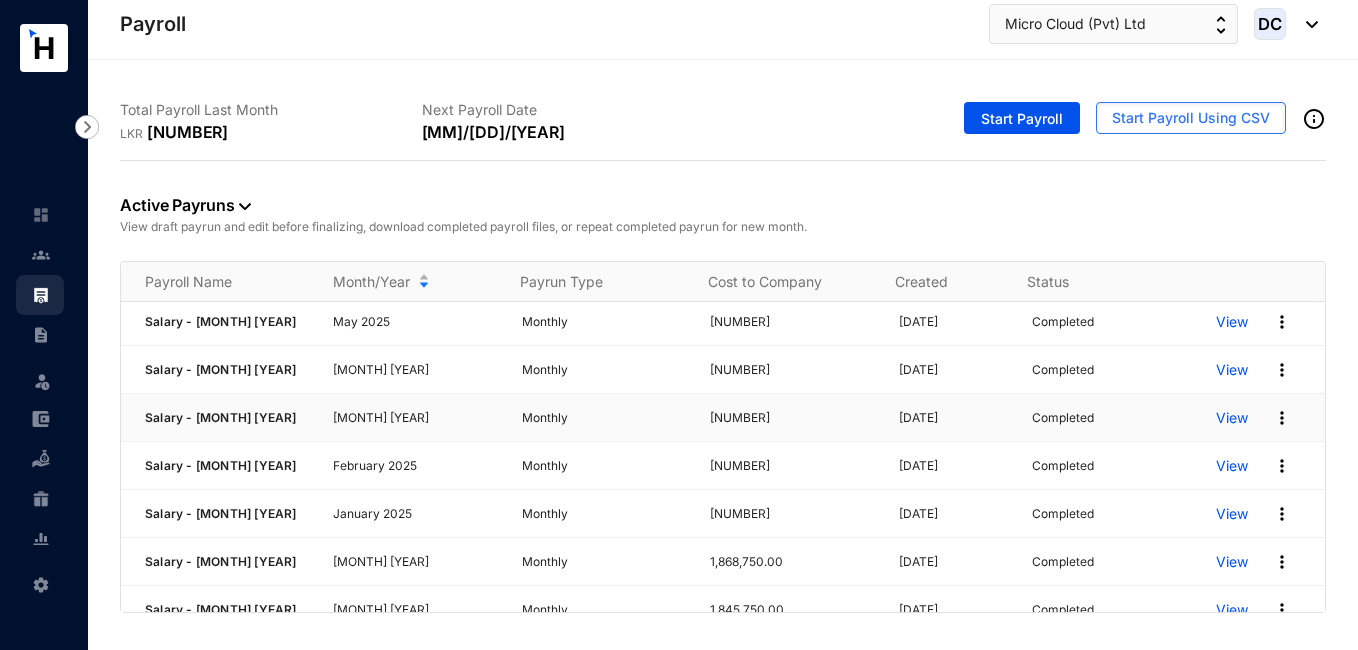 click on "View" at bounding box center (1232, 418) 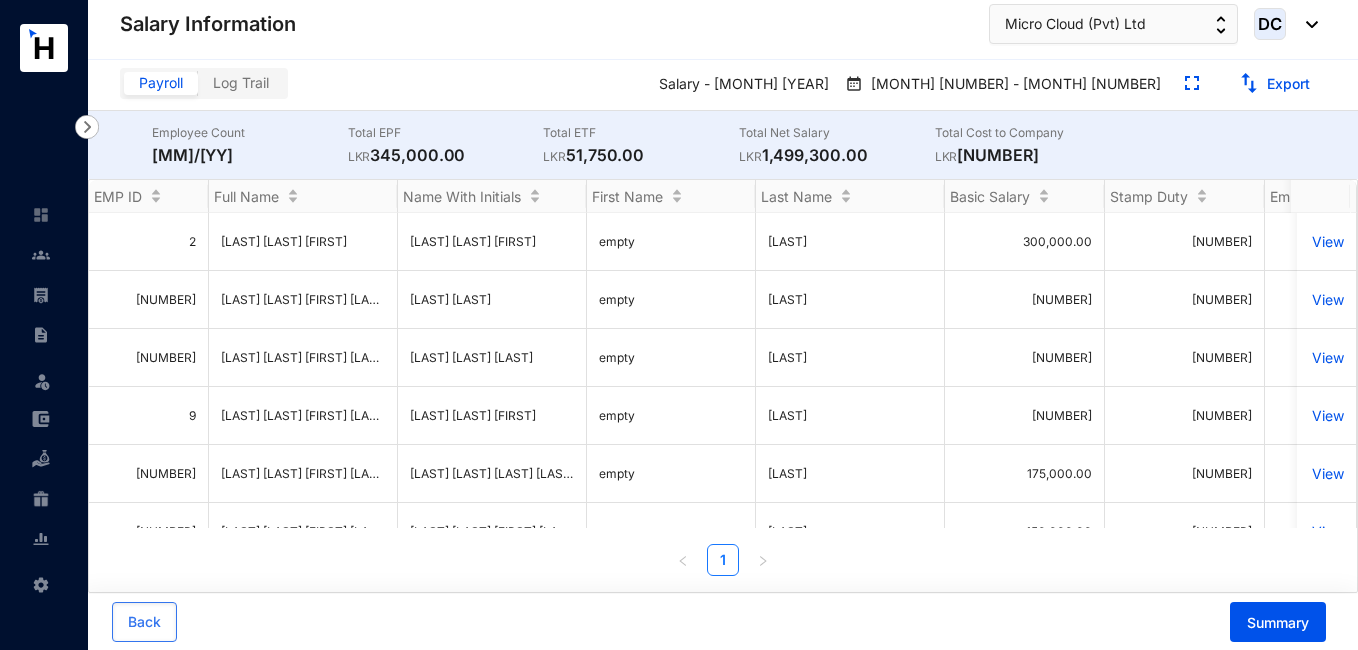 click on "View" at bounding box center [1326, 589] 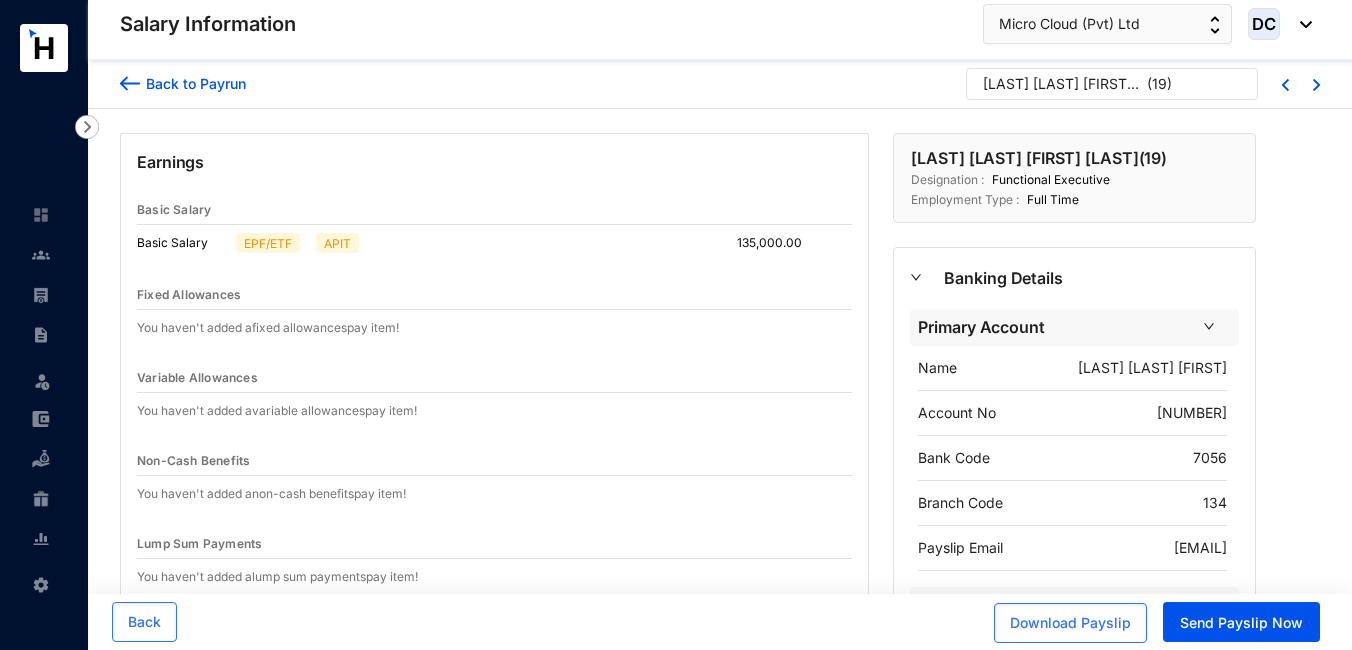 scroll, scrollTop: 200, scrollLeft: 0, axis: vertical 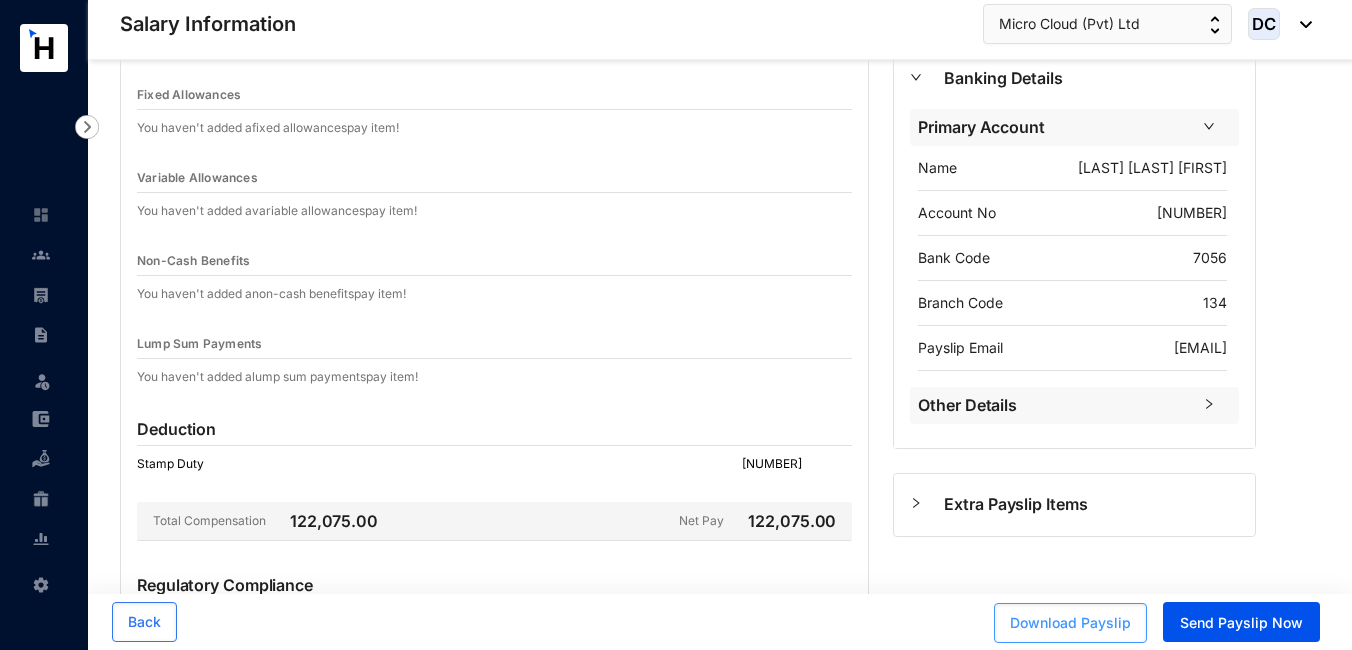 click on "Download Payslip" at bounding box center [1070, 623] 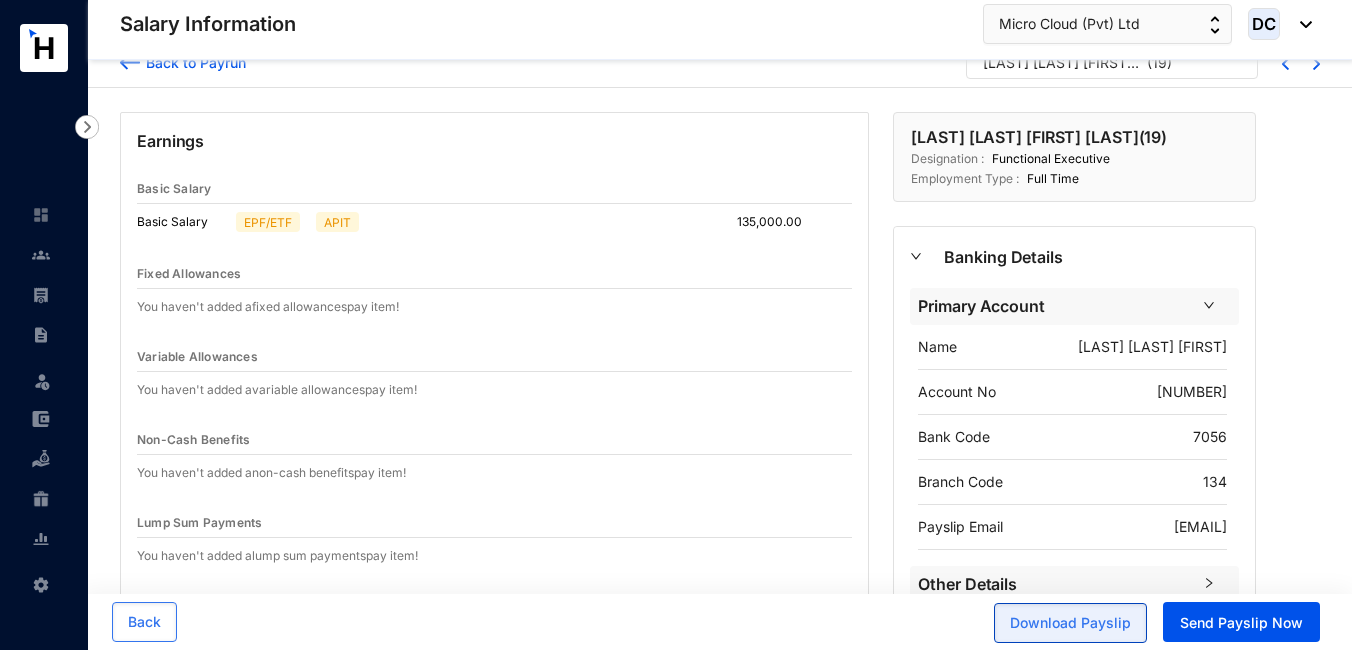 scroll, scrollTop: 0, scrollLeft: 0, axis: both 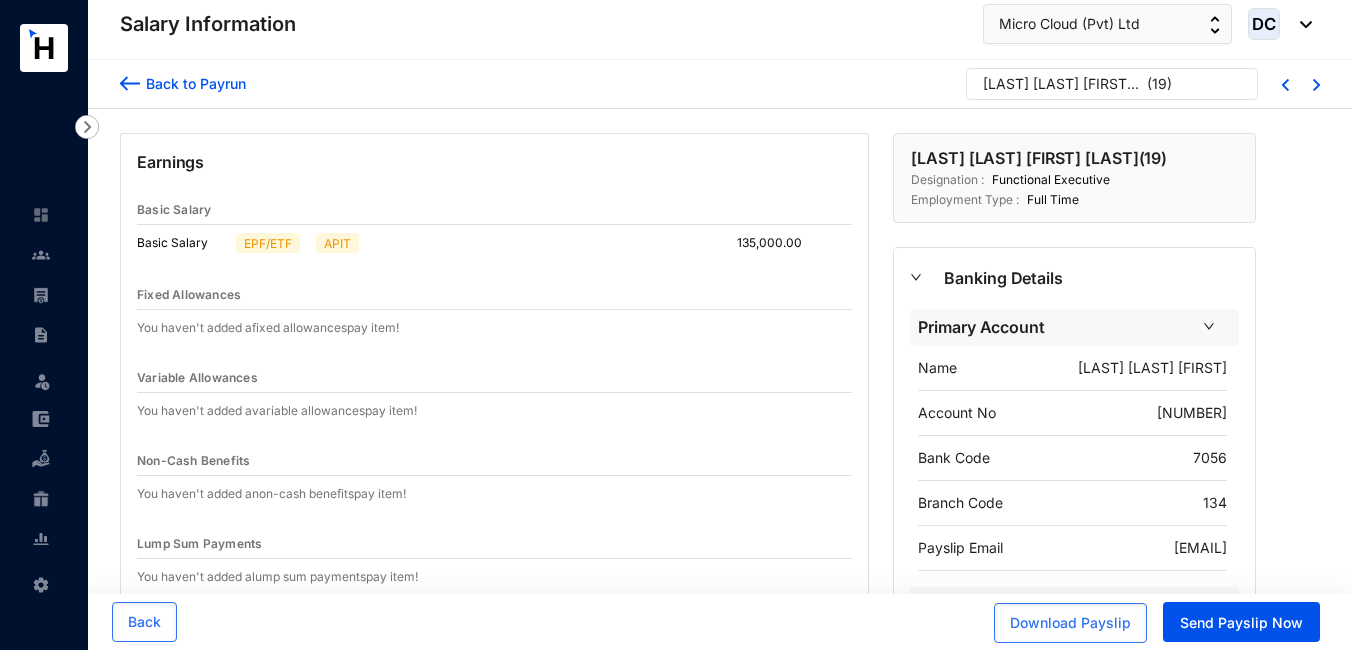 click at bounding box center (130, 83) 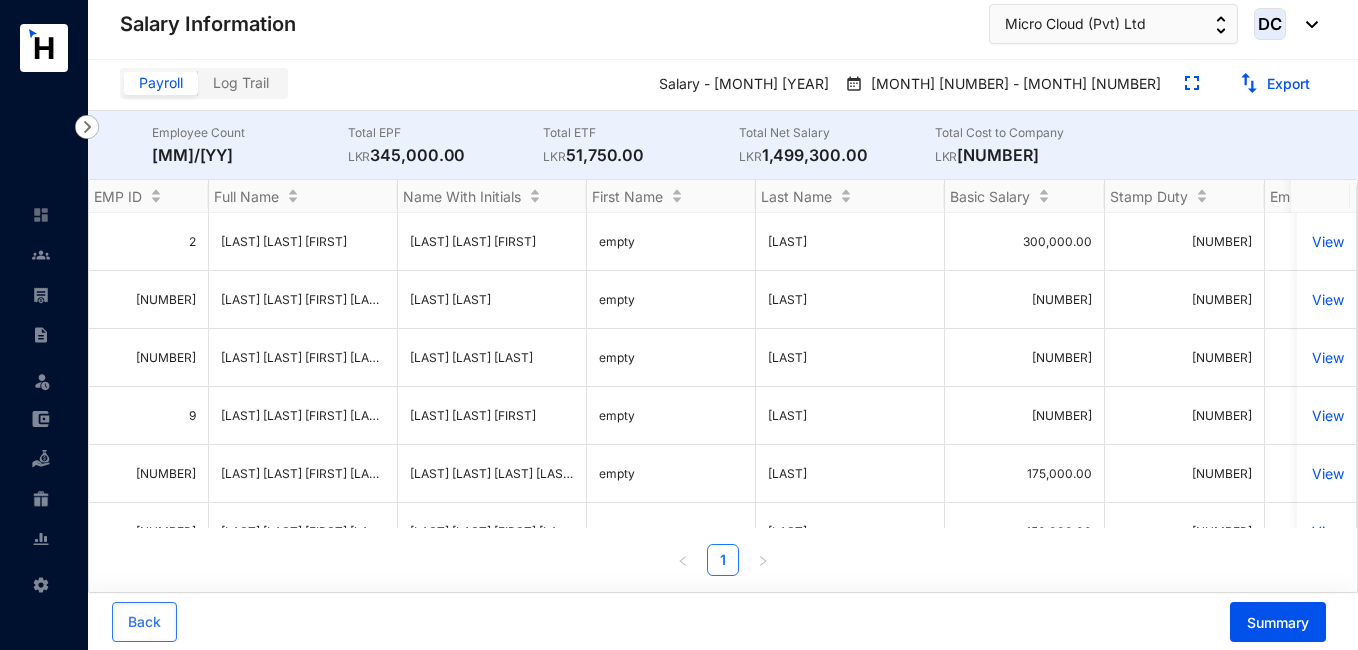click on "View" at bounding box center (1326, 589) 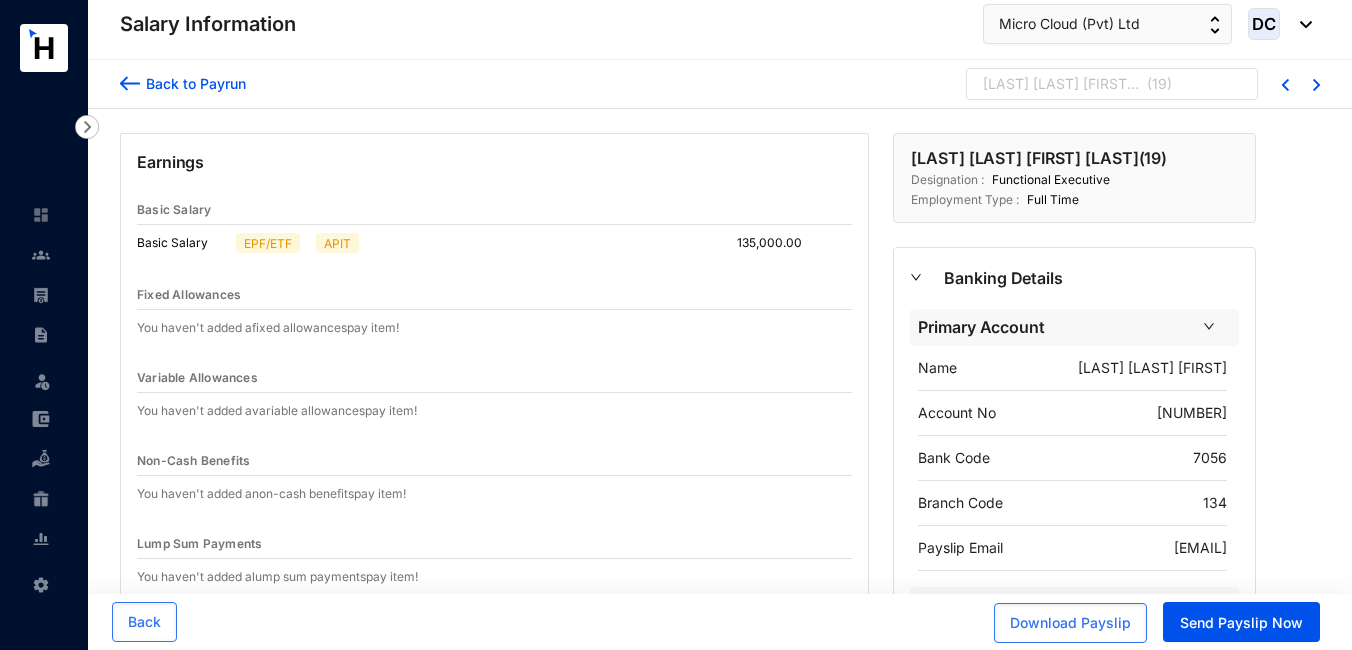 click on "[LAST] [LAST] [FIRST] [LAST]" at bounding box center (1063, 84) 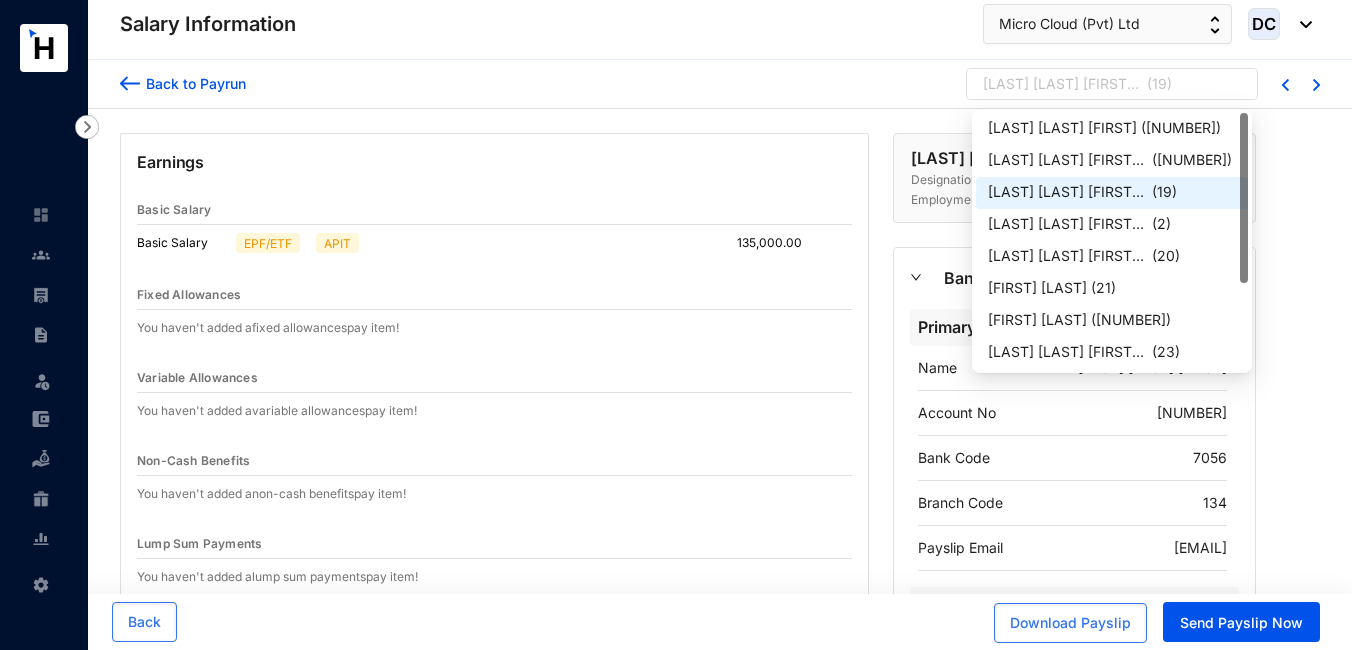 click on "[LAST] [LAST] [FIRST] [LAST]" at bounding box center [1068, 192] 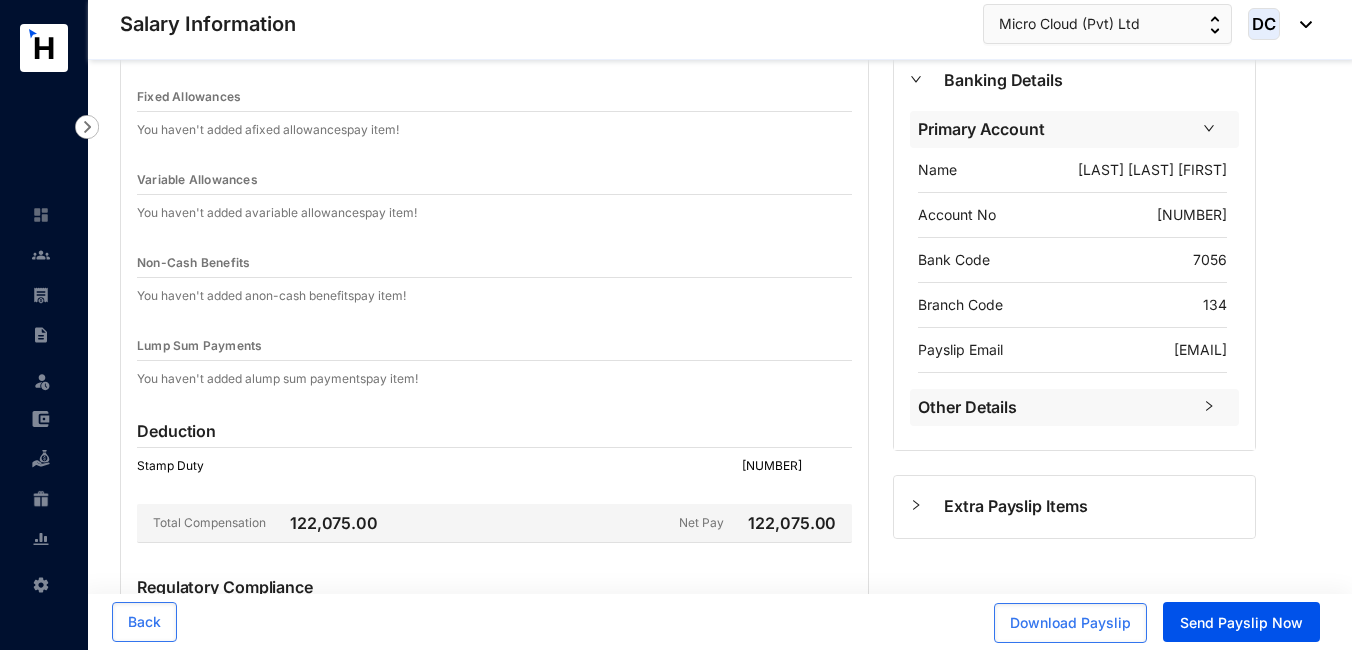 scroll, scrollTop: 300, scrollLeft: 0, axis: vertical 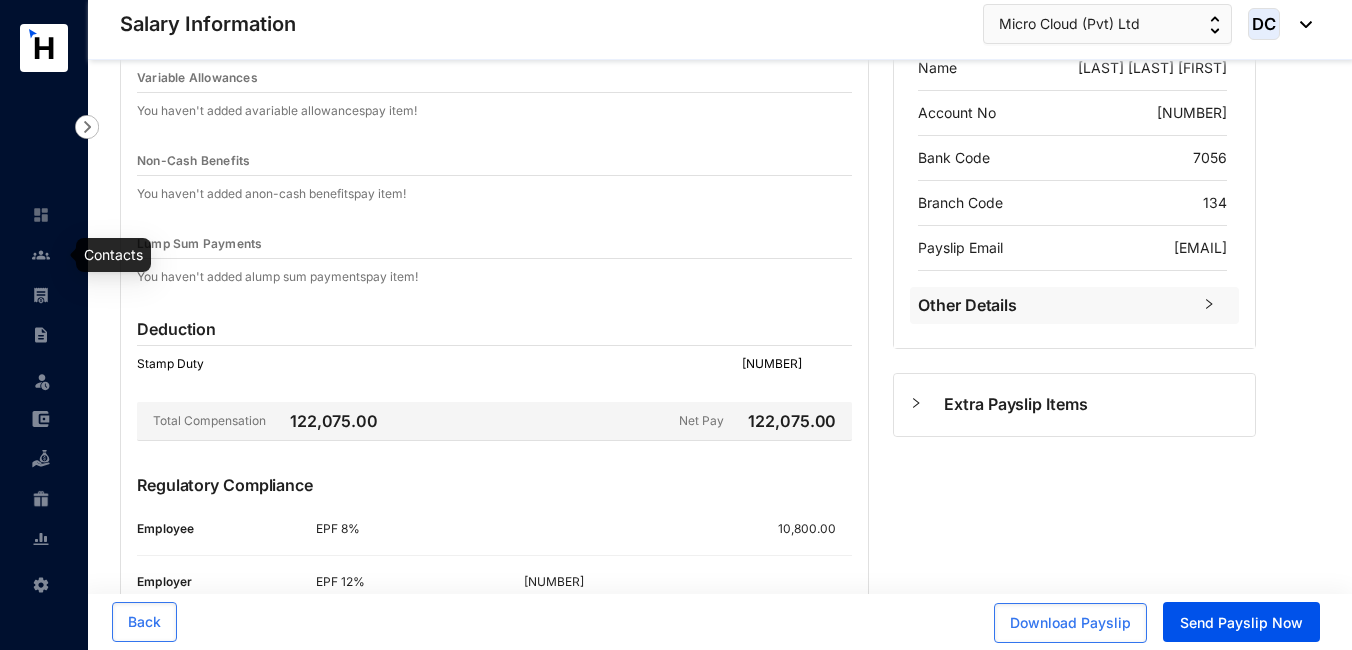 click at bounding box center (41, 255) 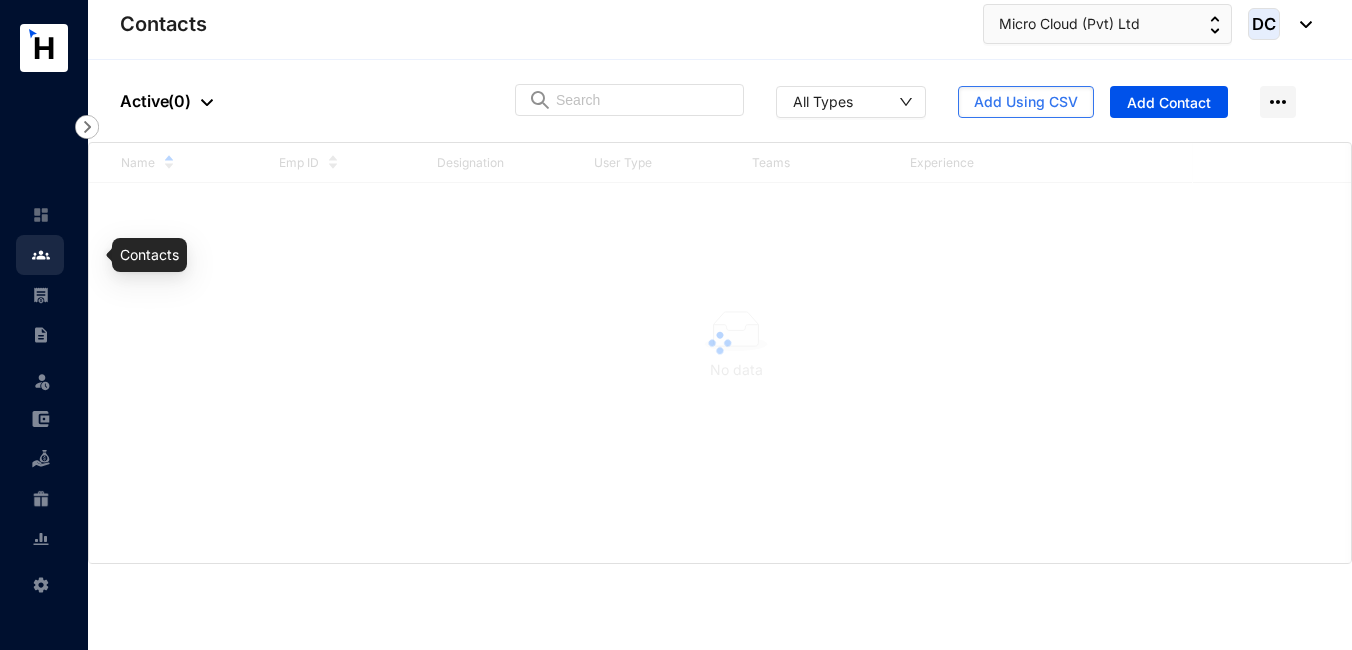 scroll, scrollTop: 0, scrollLeft: 0, axis: both 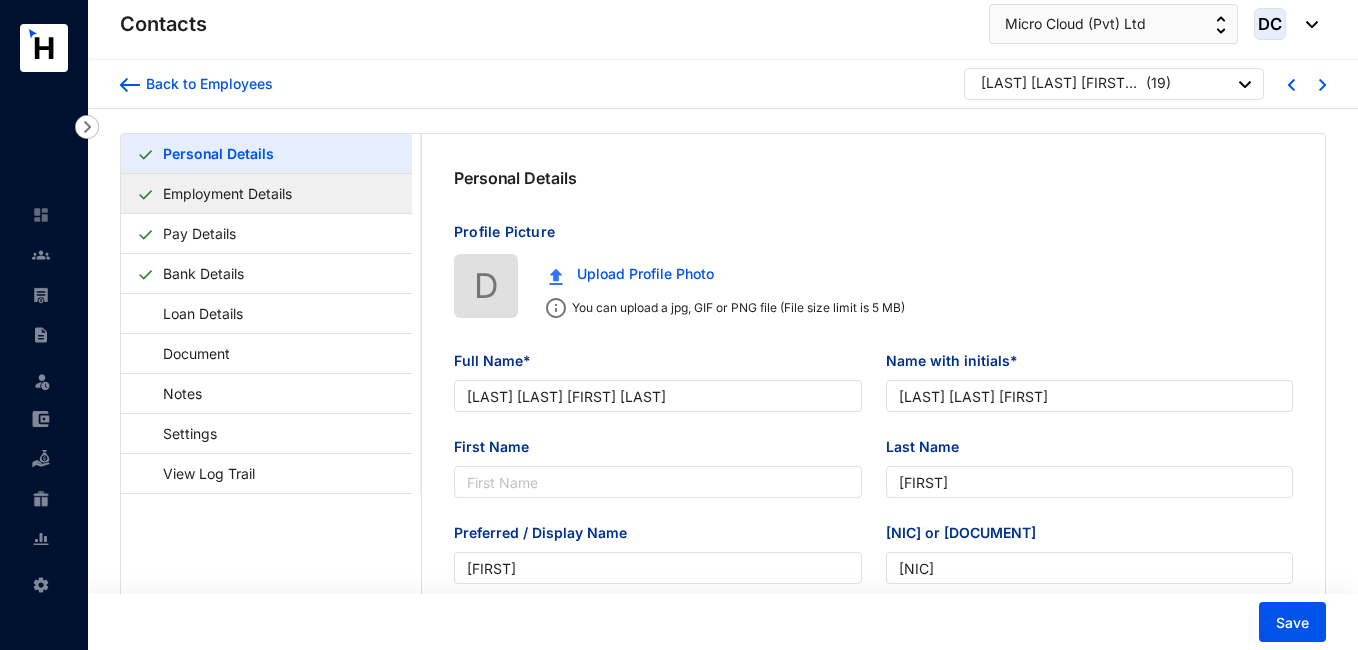 type on "[LAST] [LAST] [FIRST] [LAST]" 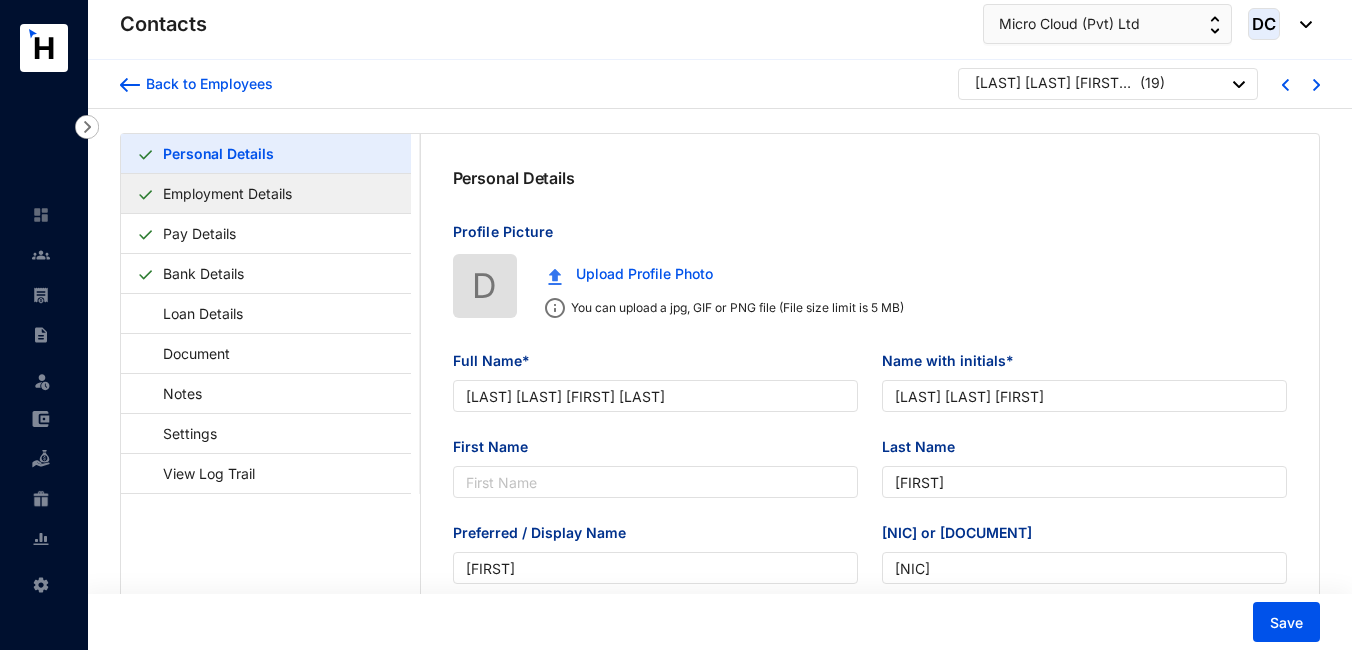 type on "[YEAR]-[MONTH]-[DATE]" 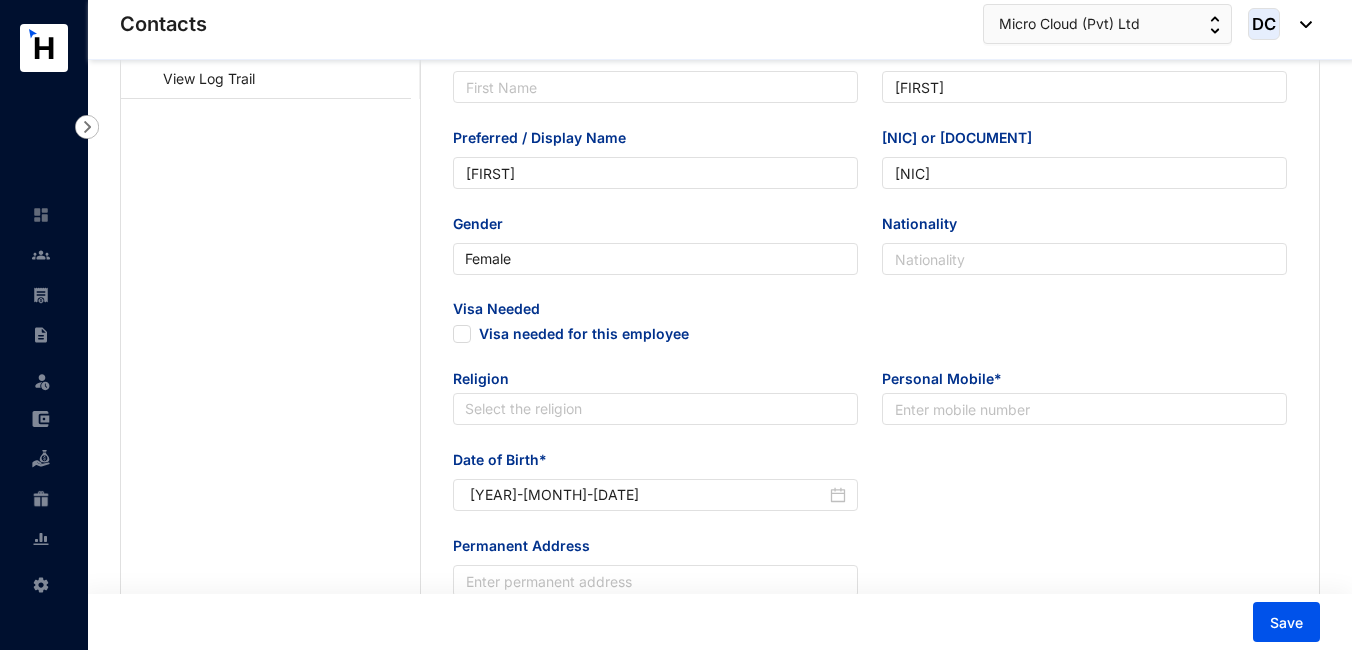 scroll, scrollTop: 400, scrollLeft: 0, axis: vertical 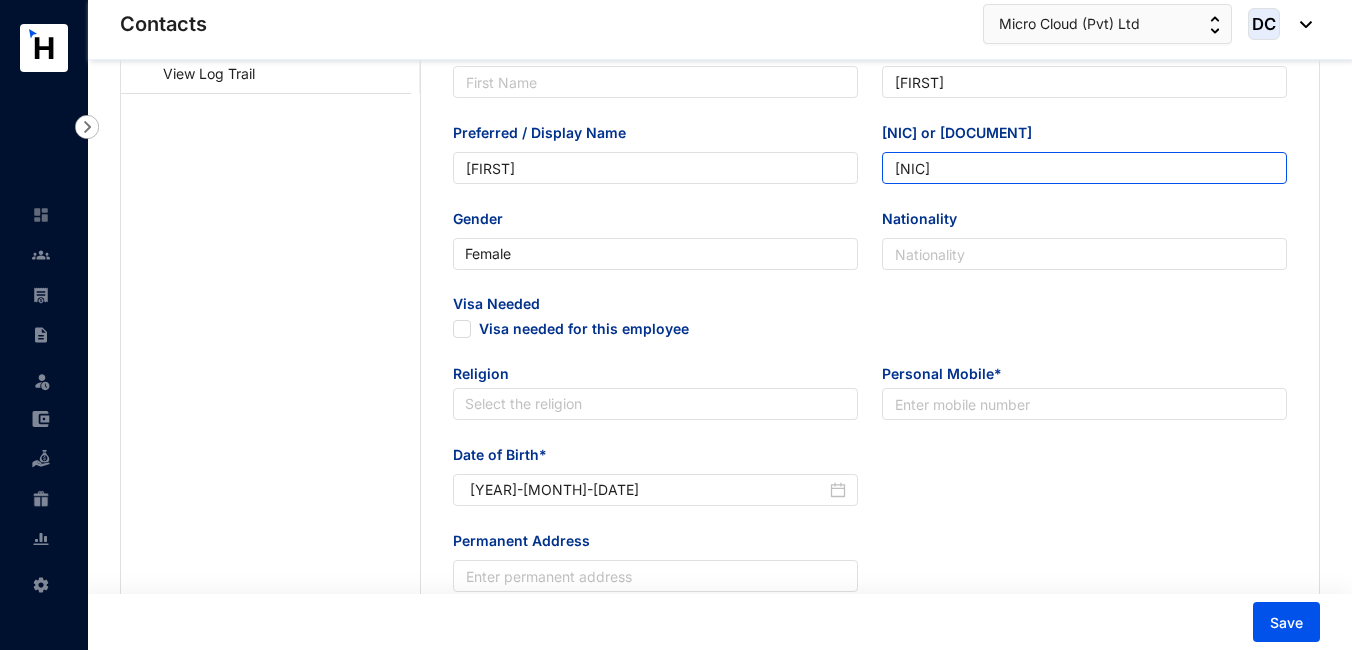 drag, startPoint x: 977, startPoint y: 169, endPoint x: 873, endPoint y: 193, distance: 106.733315 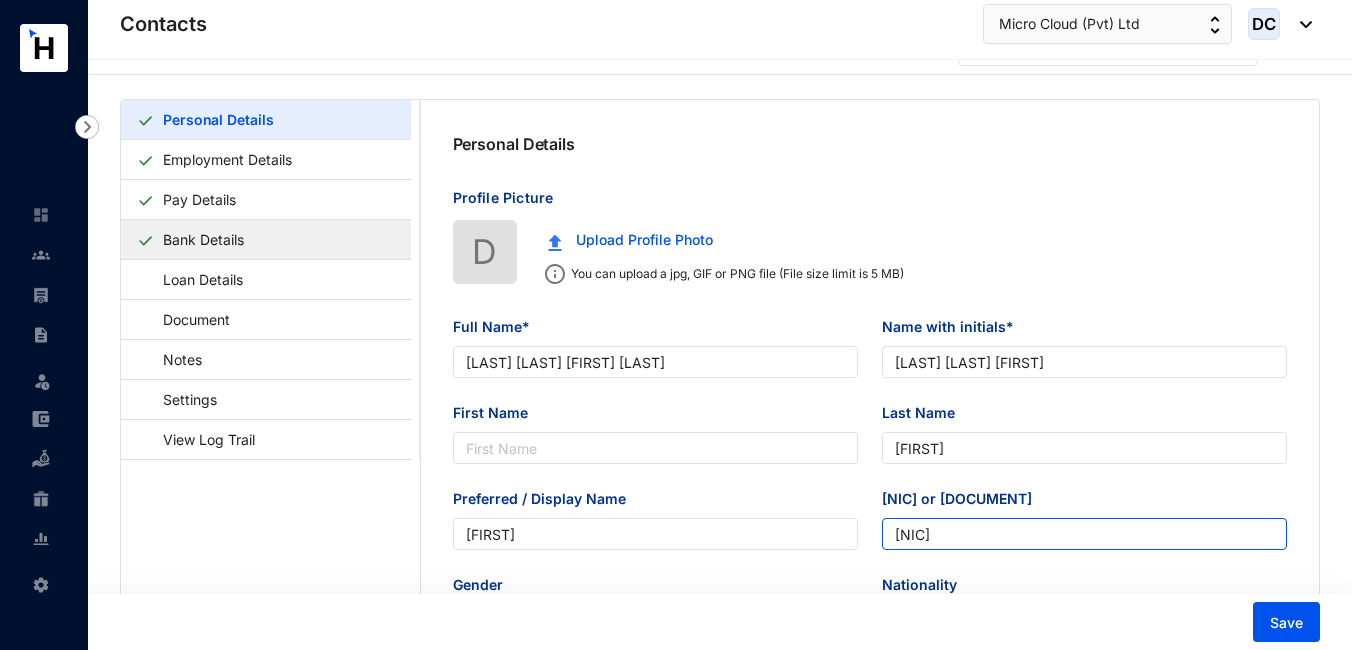 scroll, scrollTop: 0, scrollLeft: 0, axis: both 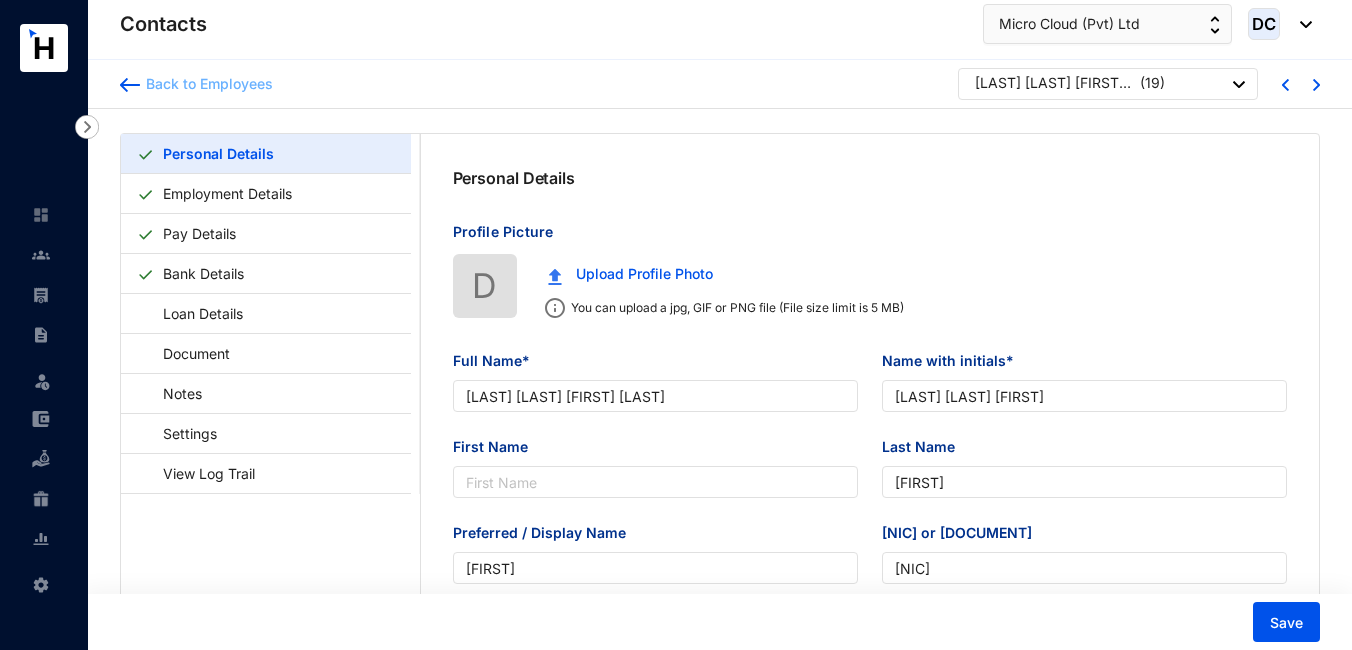 click at bounding box center [130, 85] 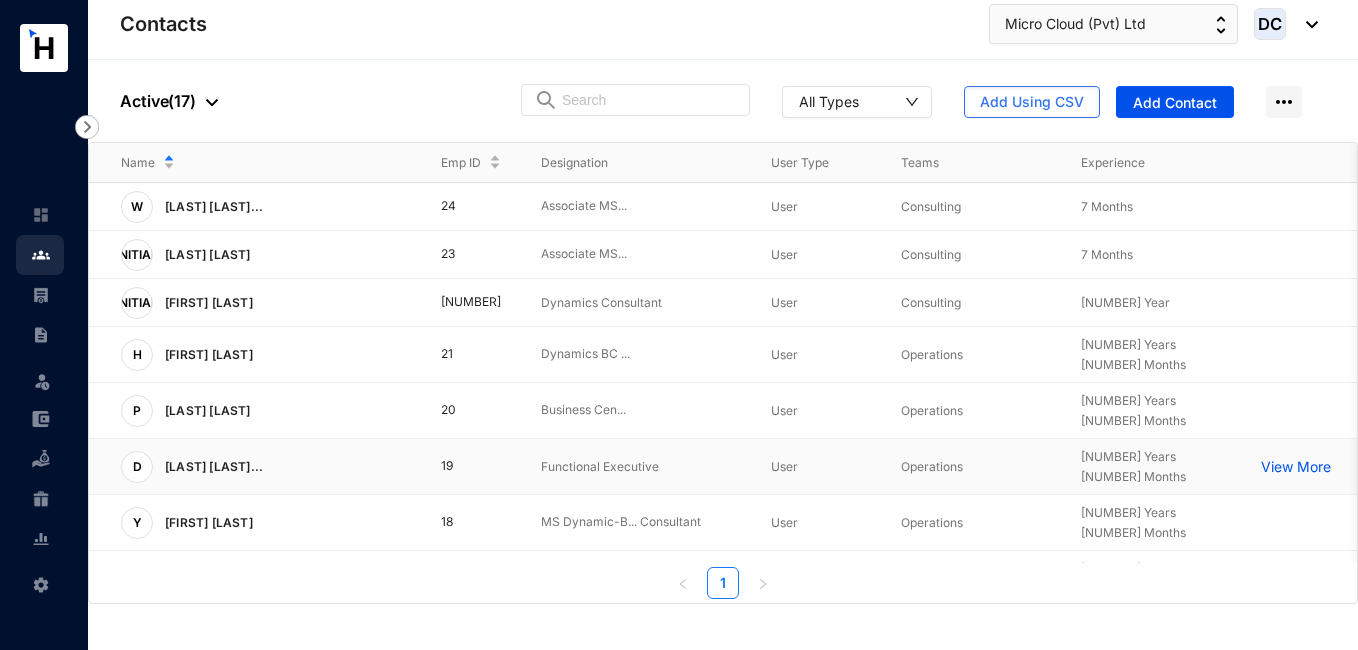 click on "View More" at bounding box center (1301, 467) 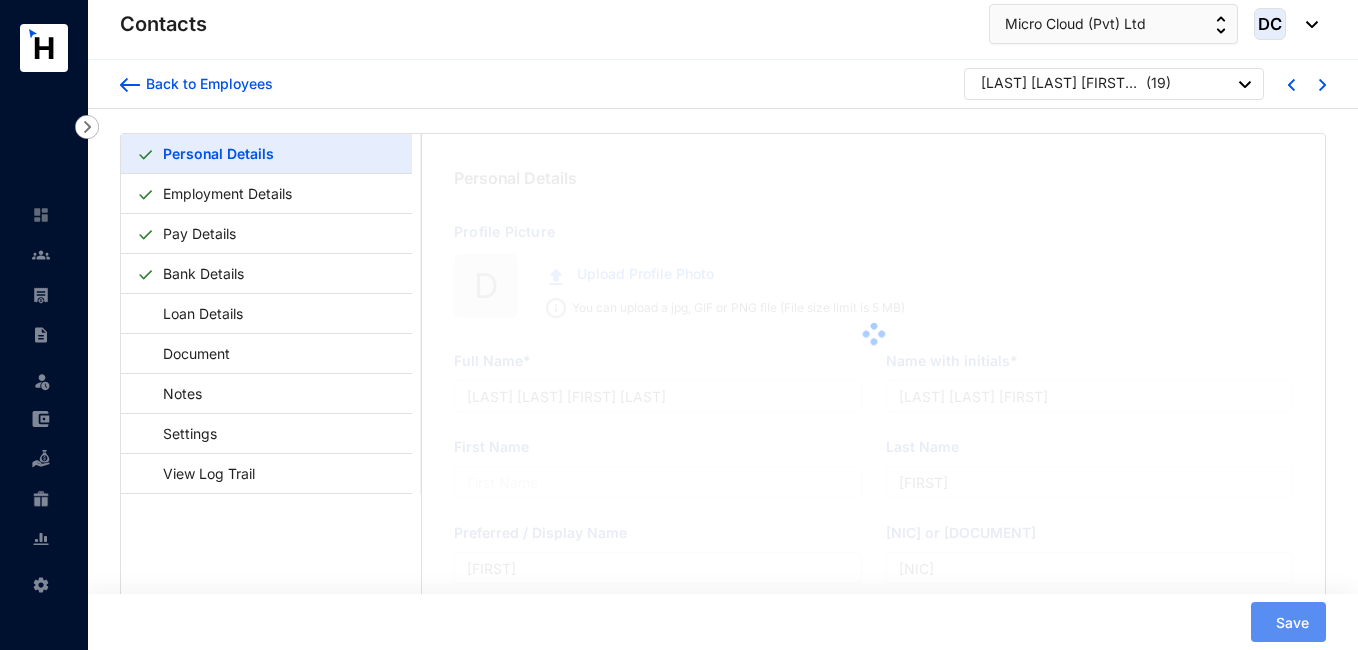 type on "[YEAR]-[MONTH]-[DATE]" 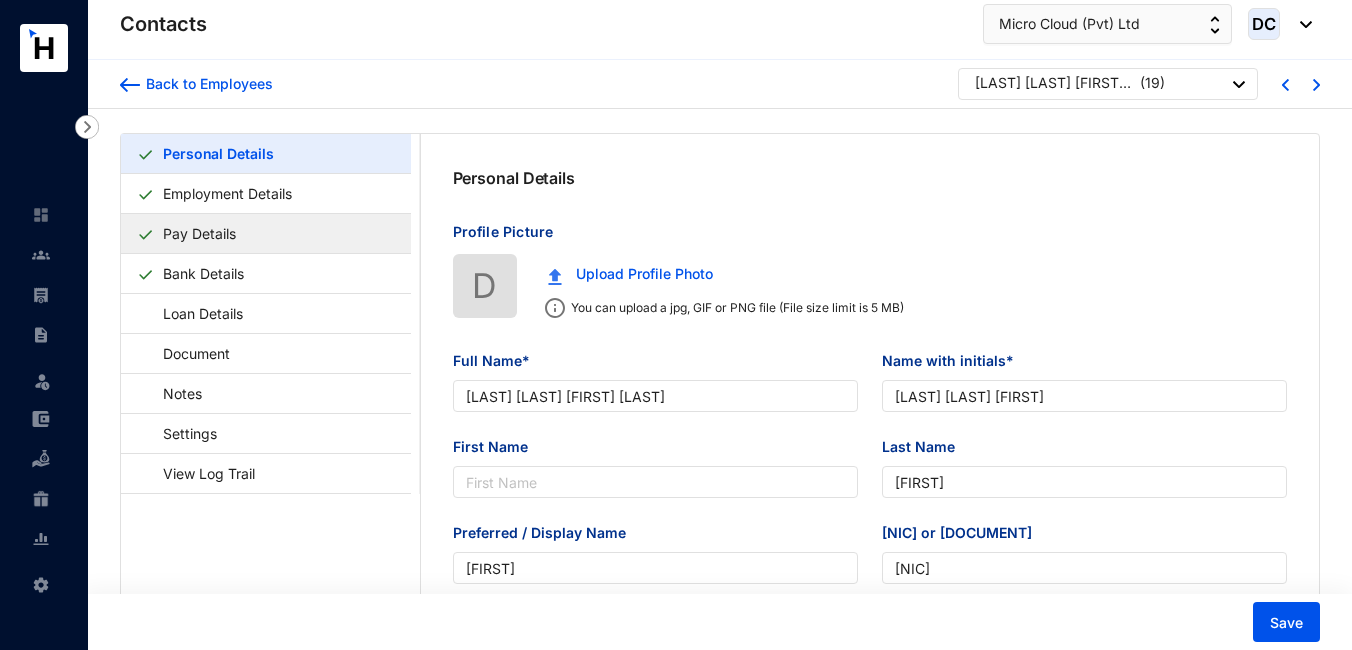 click on "Pay Details" at bounding box center [199, 233] 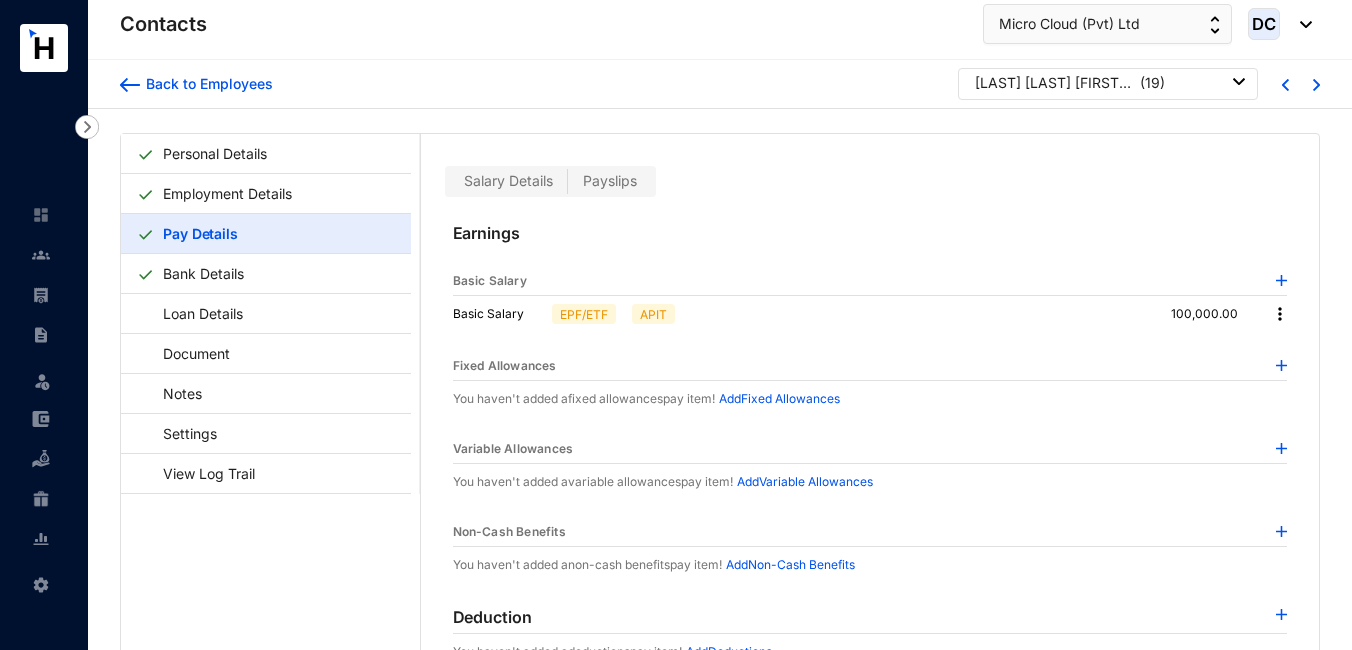 click on "Payslips" at bounding box center [610, 180] 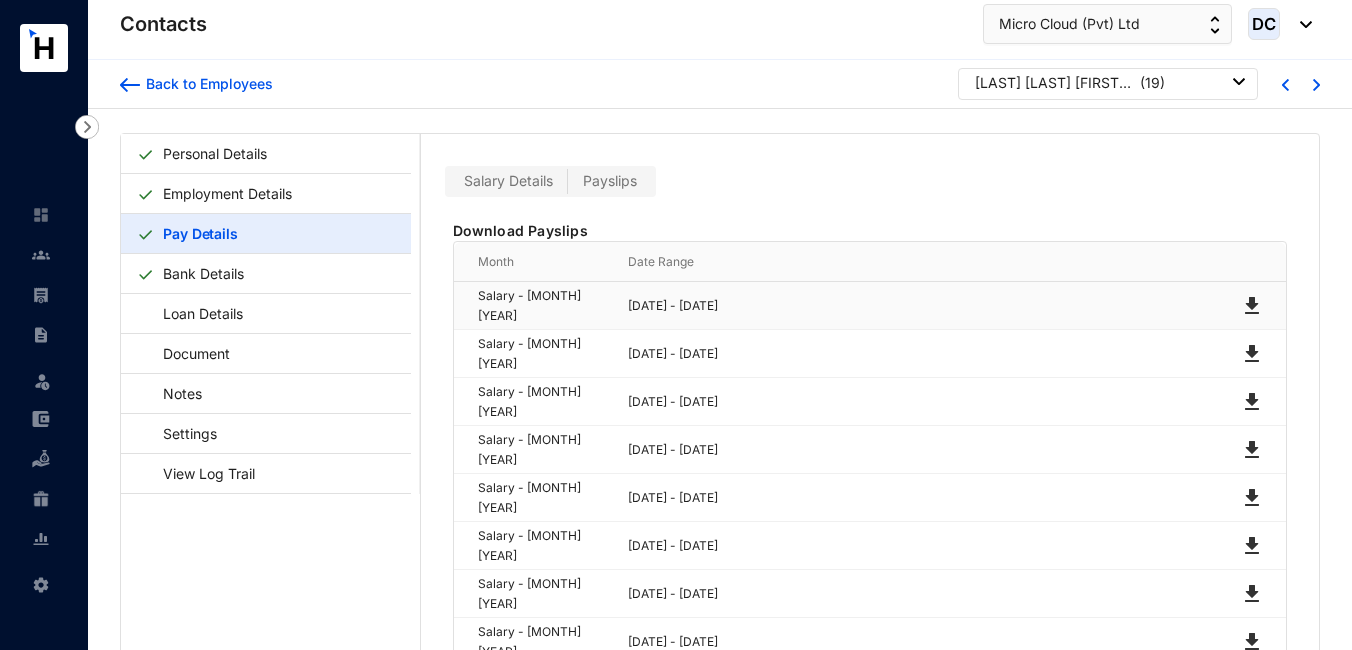 click at bounding box center [1252, 306] 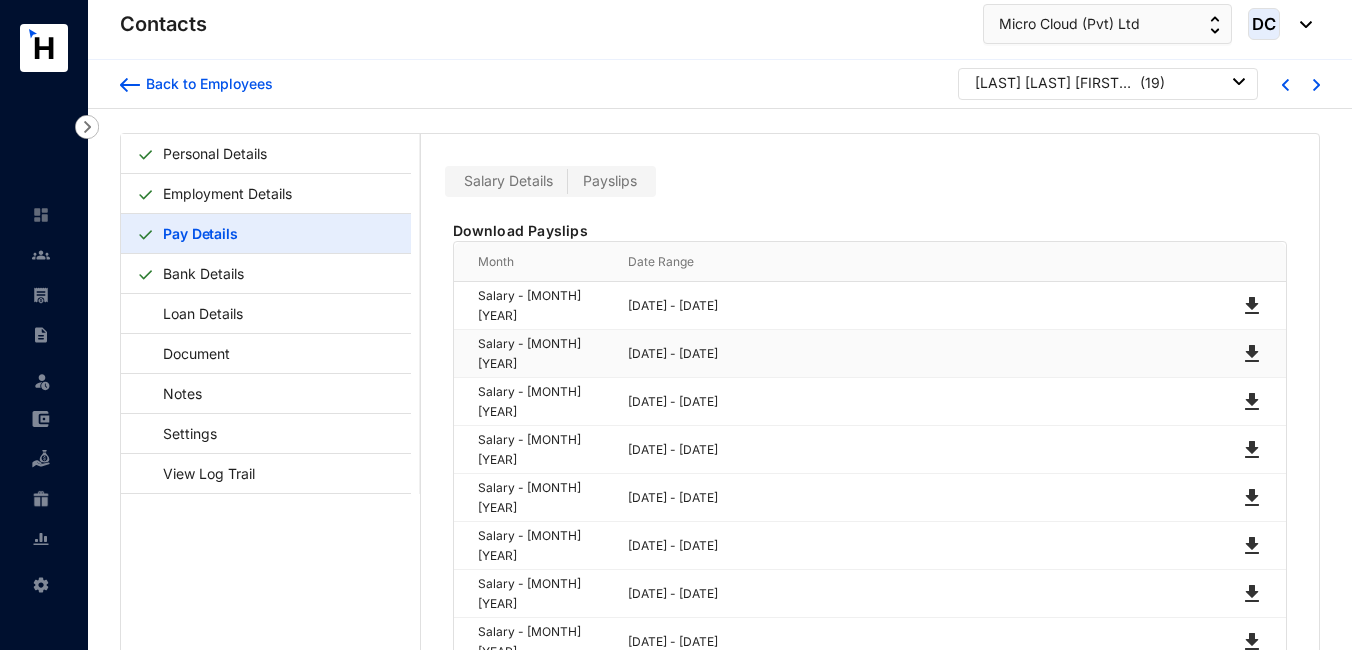click at bounding box center [1252, 354] 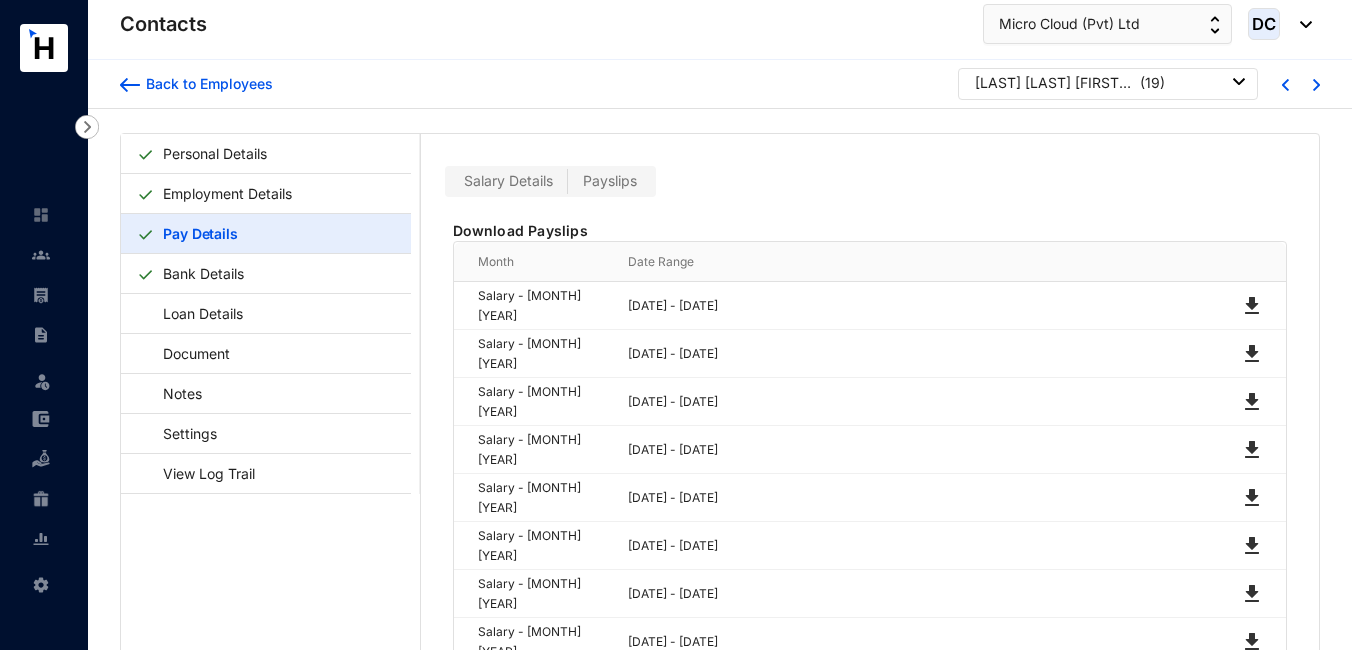 click on "DC" at bounding box center (1264, 24) 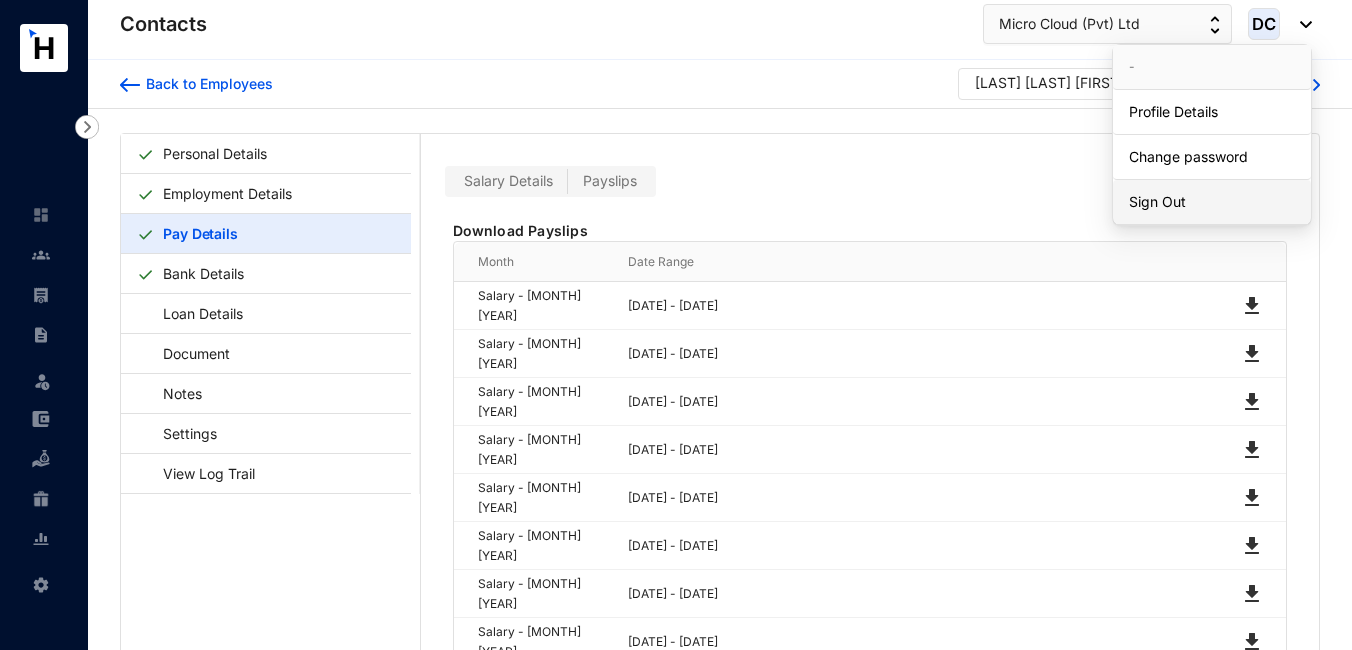 click on "Sign Out" at bounding box center [1212, 202] 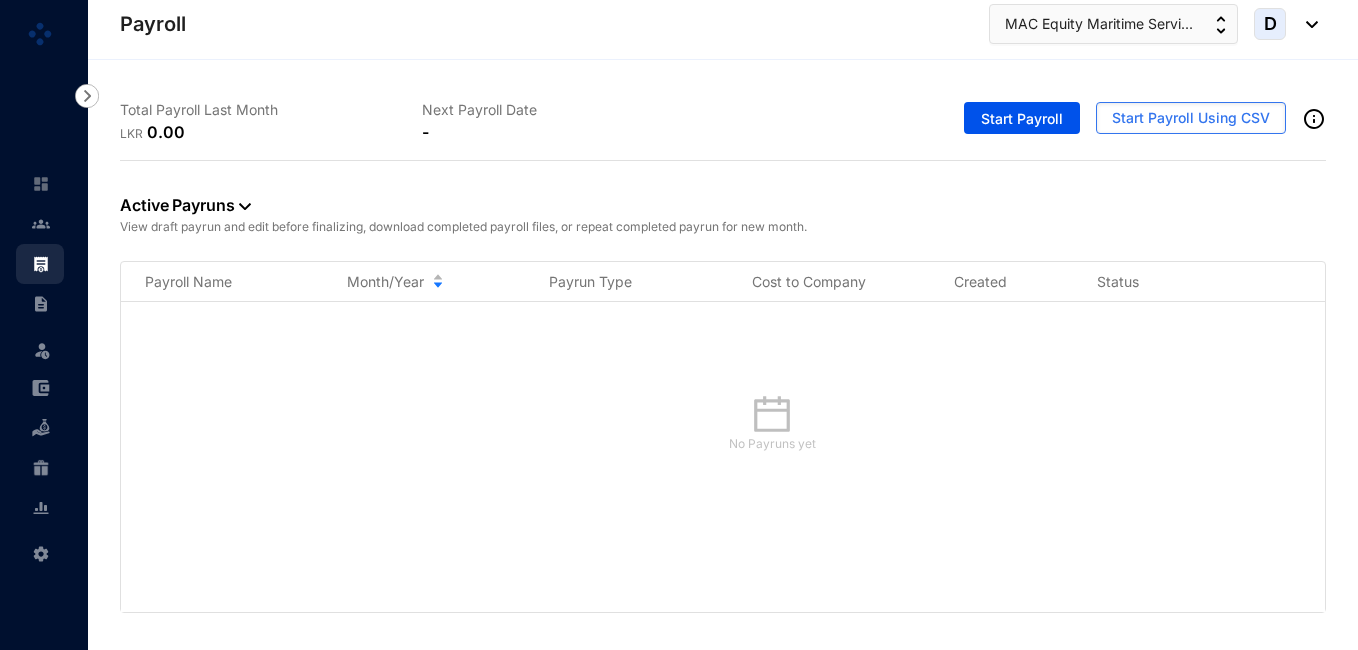 scroll, scrollTop: 0, scrollLeft: 0, axis: both 